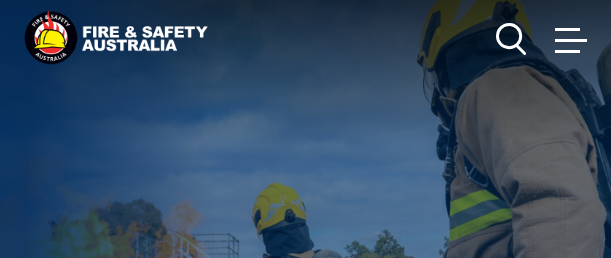 scroll, scrollTop: 0, scrollLeft: 0, axis: both 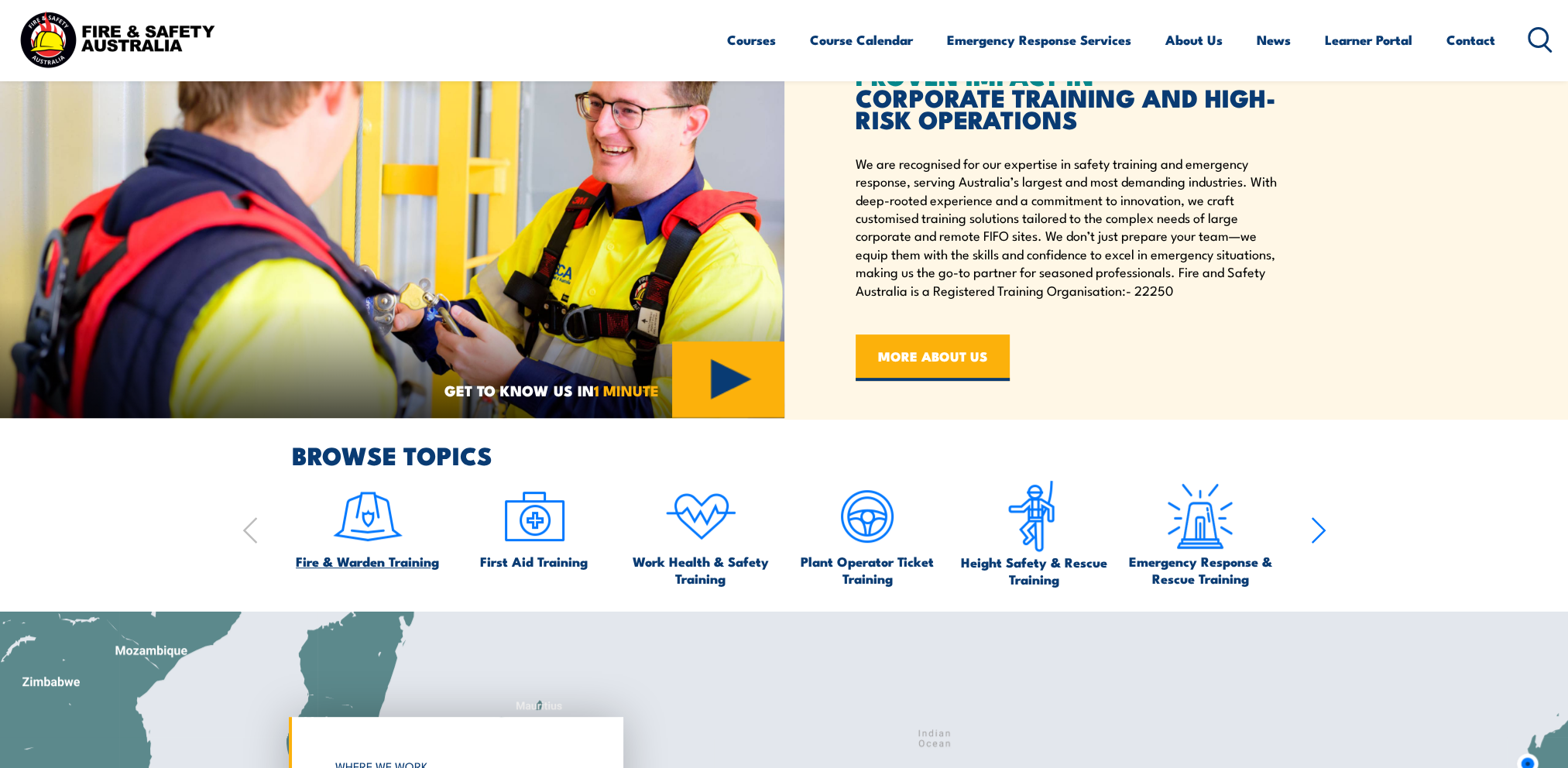 click at bounding box center (368, 516) 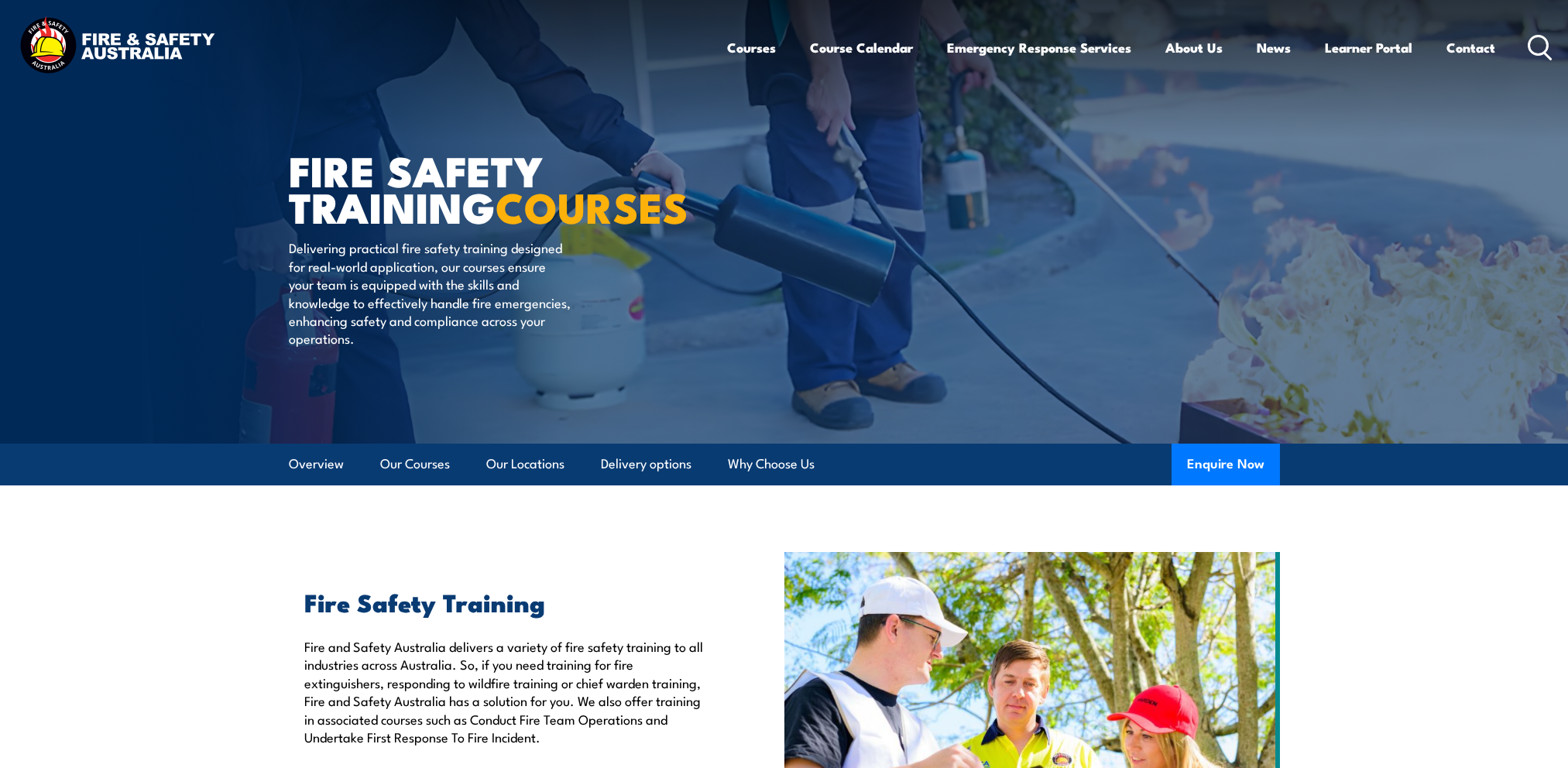 scroll, scrollTop: 0, scrollLeft: 0, axis: both 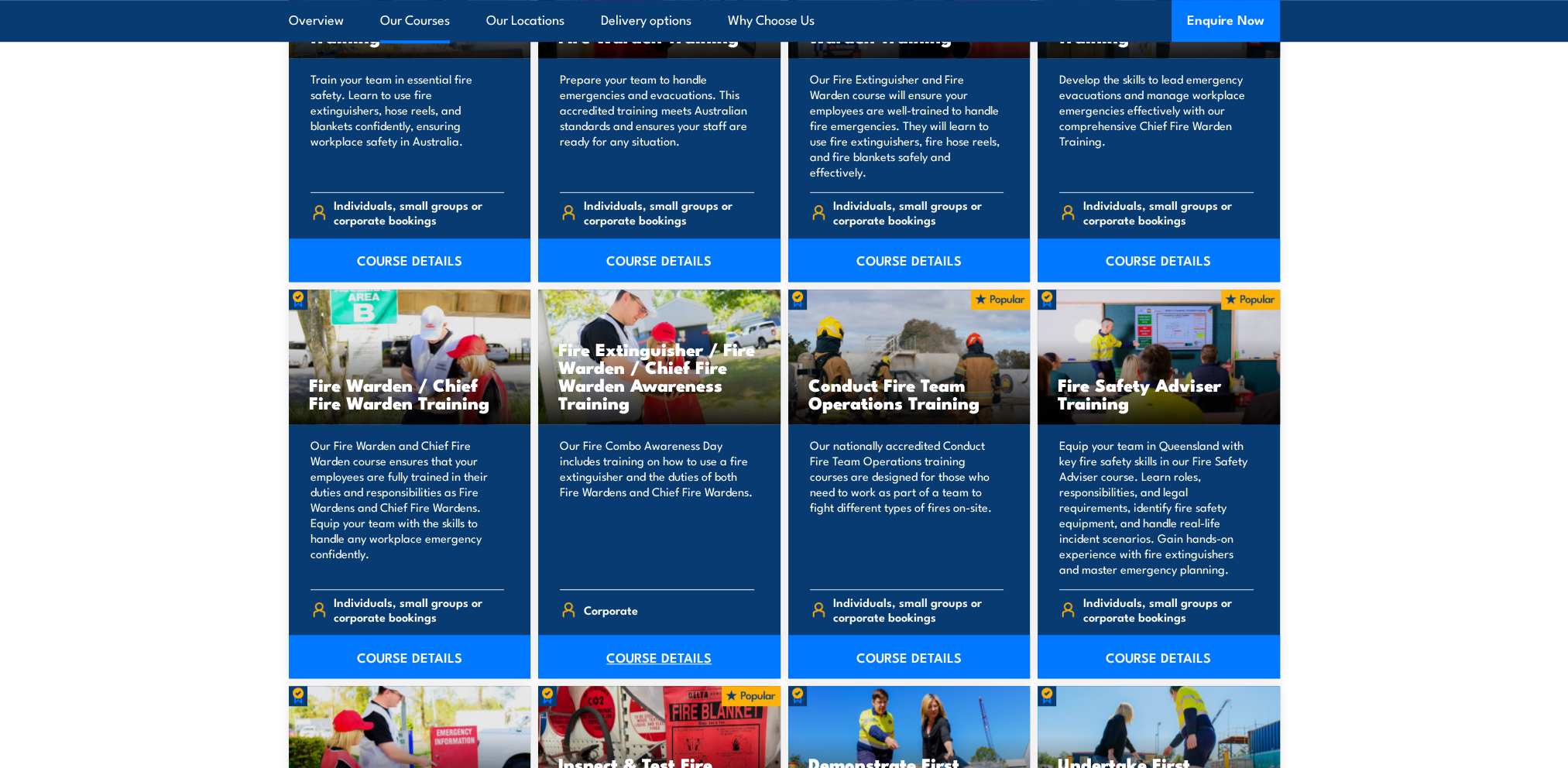 click on "COURSE DETAILS" at bounding box center [659, 657] 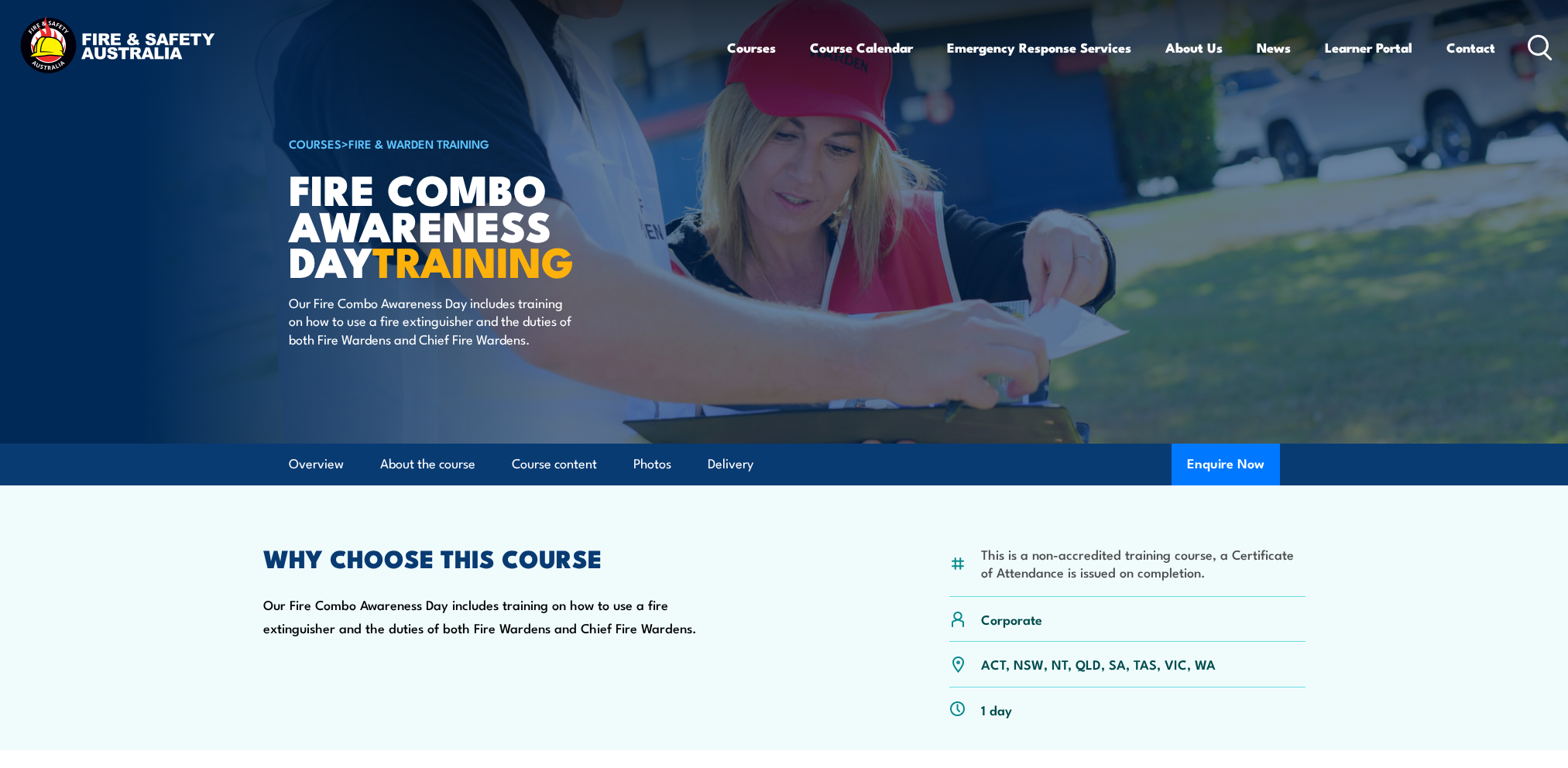 scroll, scrollTop: 0, scrollLeft: 0, axis: both 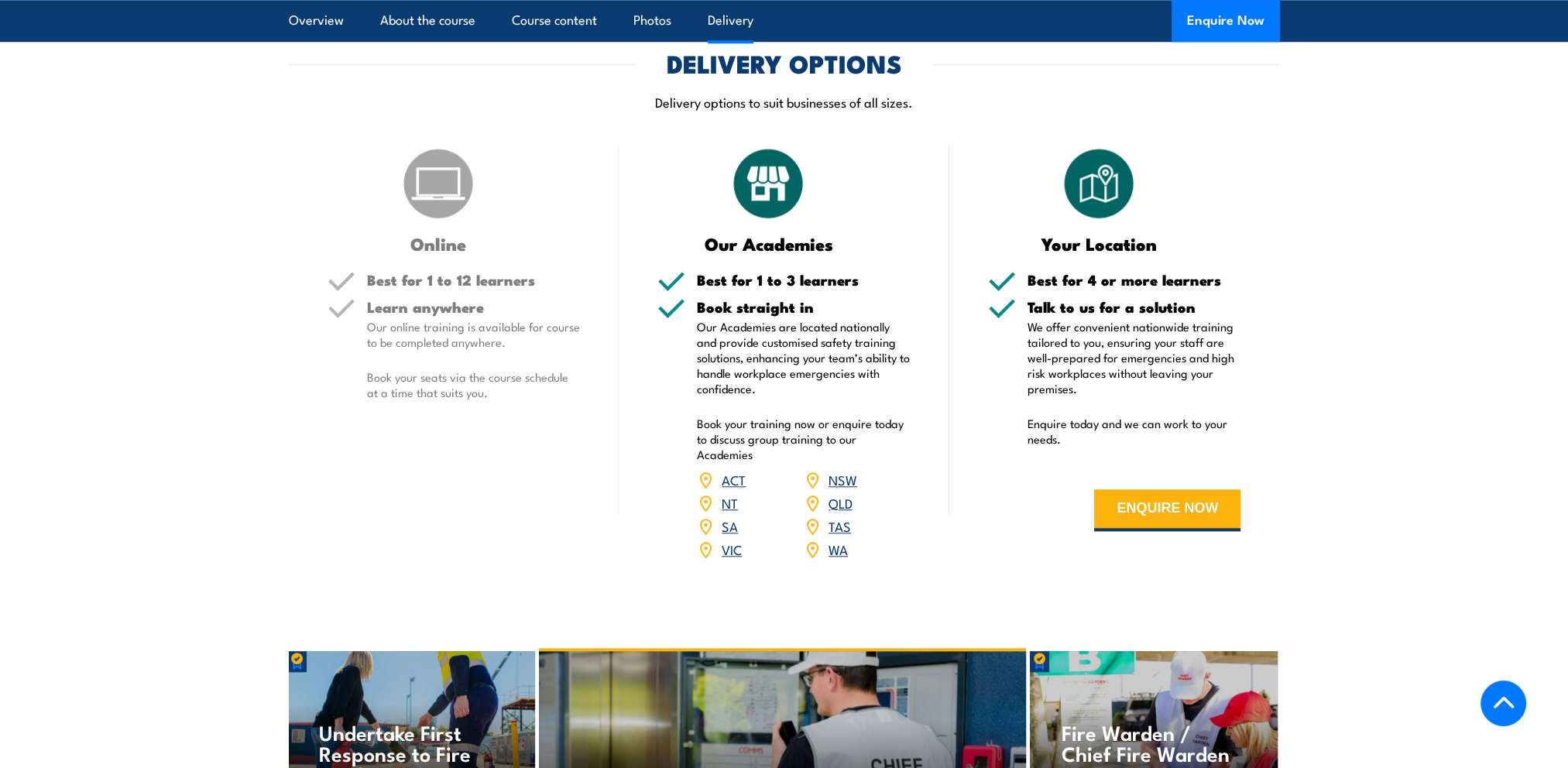 click on "VIC" at bounding box center [732, 549] 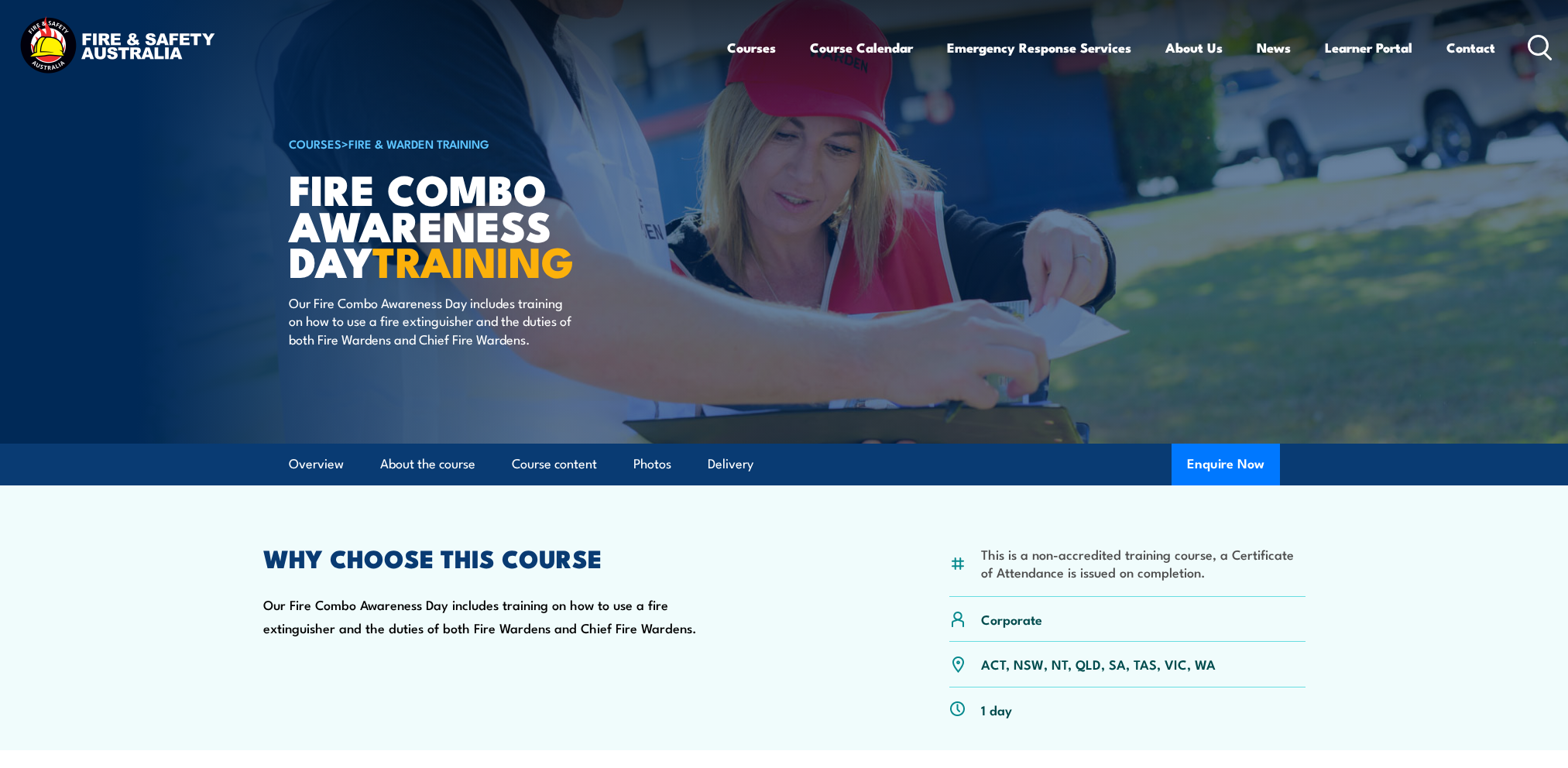 scroll, scrollTop: 0, scrollLeft: 0, axis: both 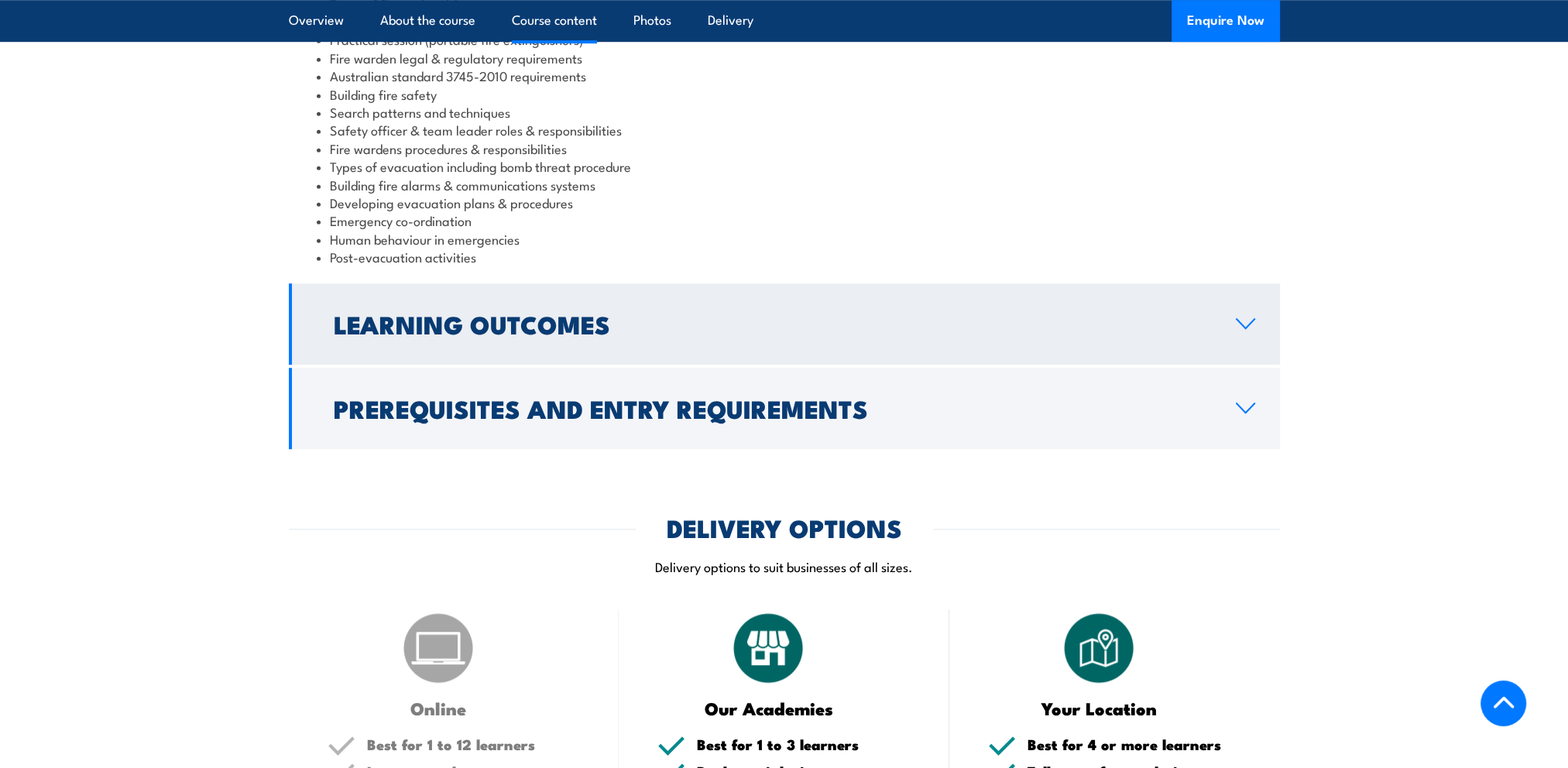 click on "Learning Outcomes" at bounding box center (784, 324) 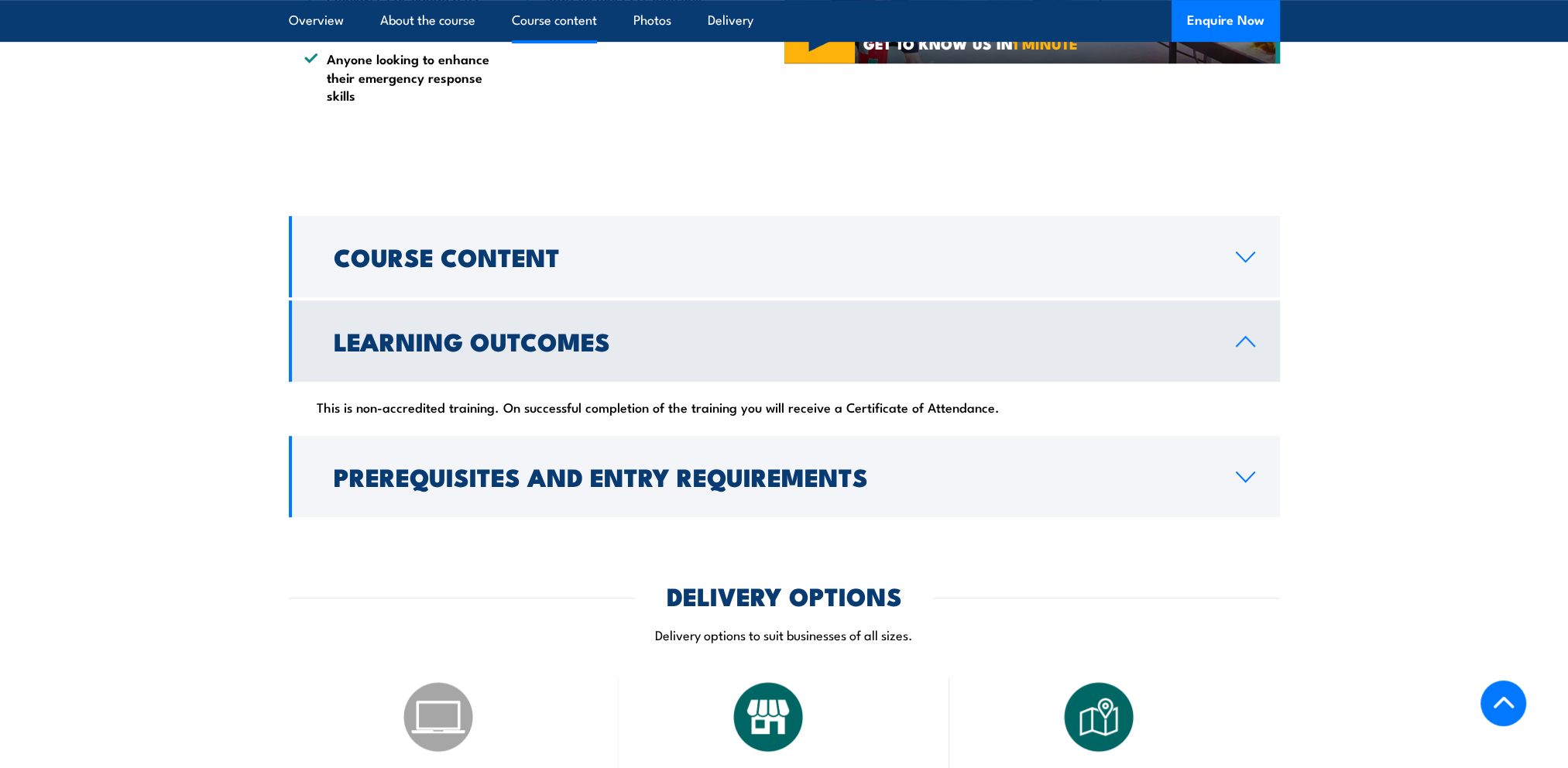 scroll, scrollTop: 1094, scrollLeft: 0, axis: vertical 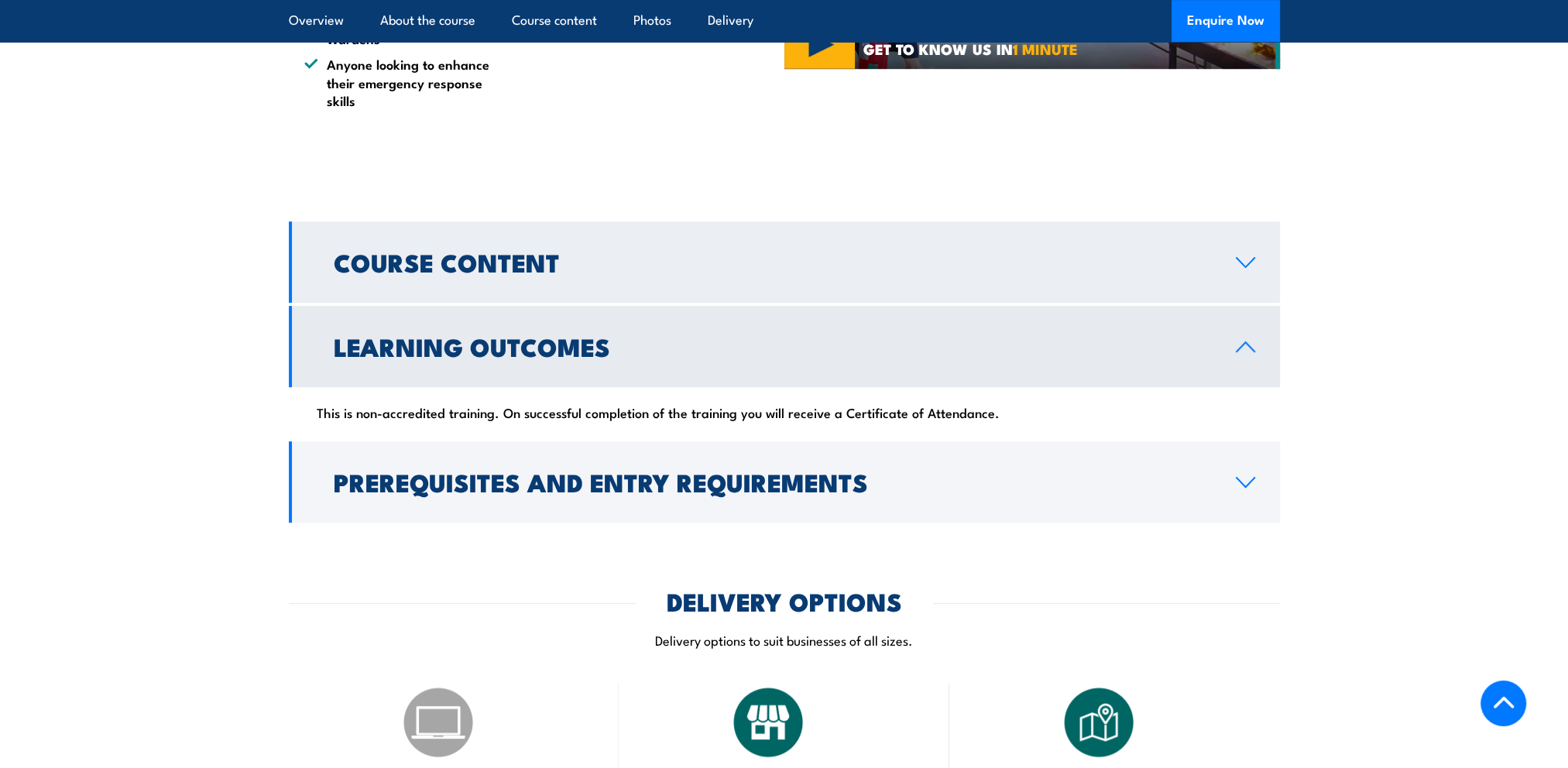 click on "Course Content" at bounding box center [784, 262] 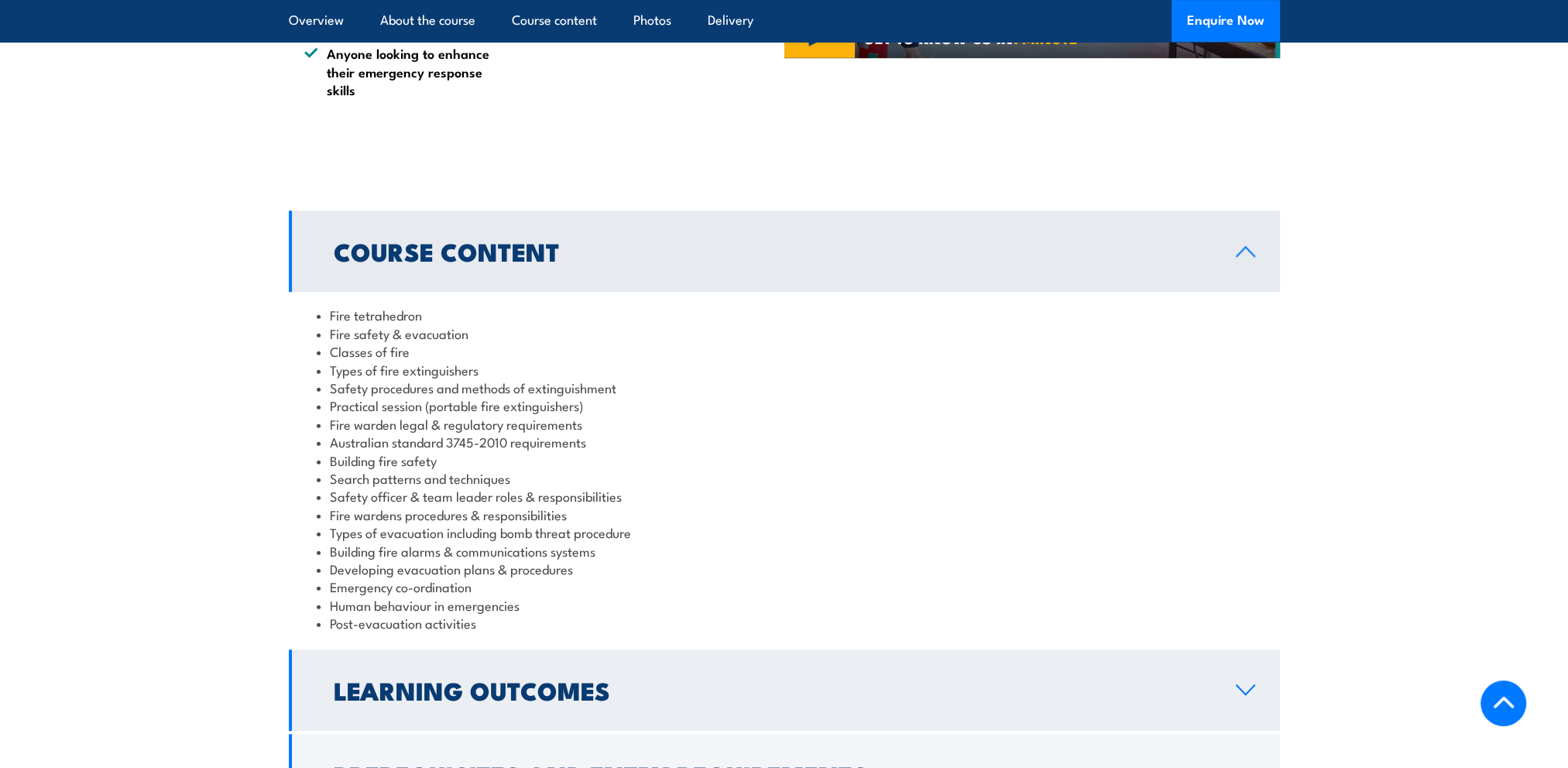 scroll, scrollTop: 1326, scrollLeft: 0, axis: vertical 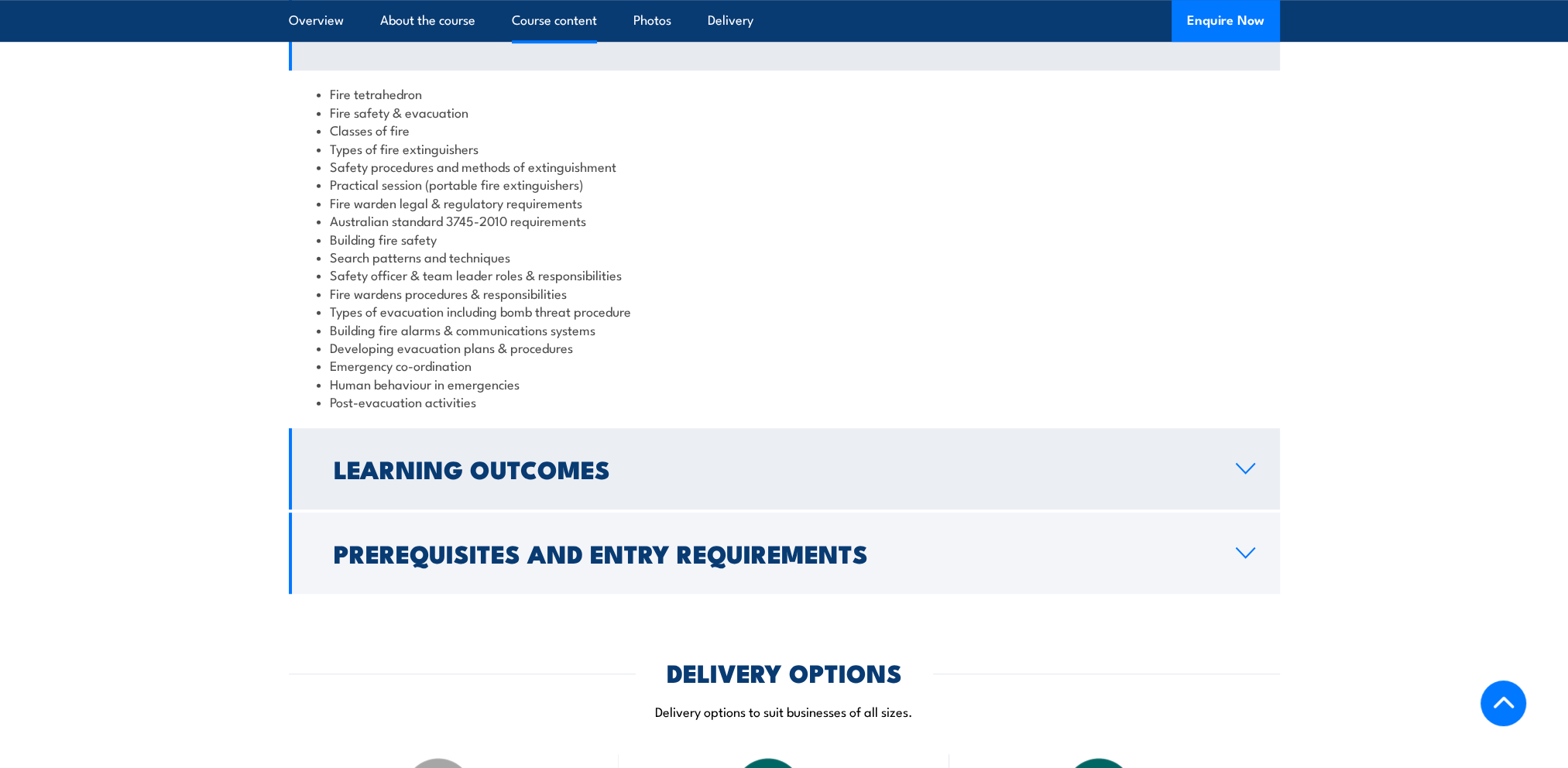 click on "Learning Outcomes" at bounding box center [784, 468] 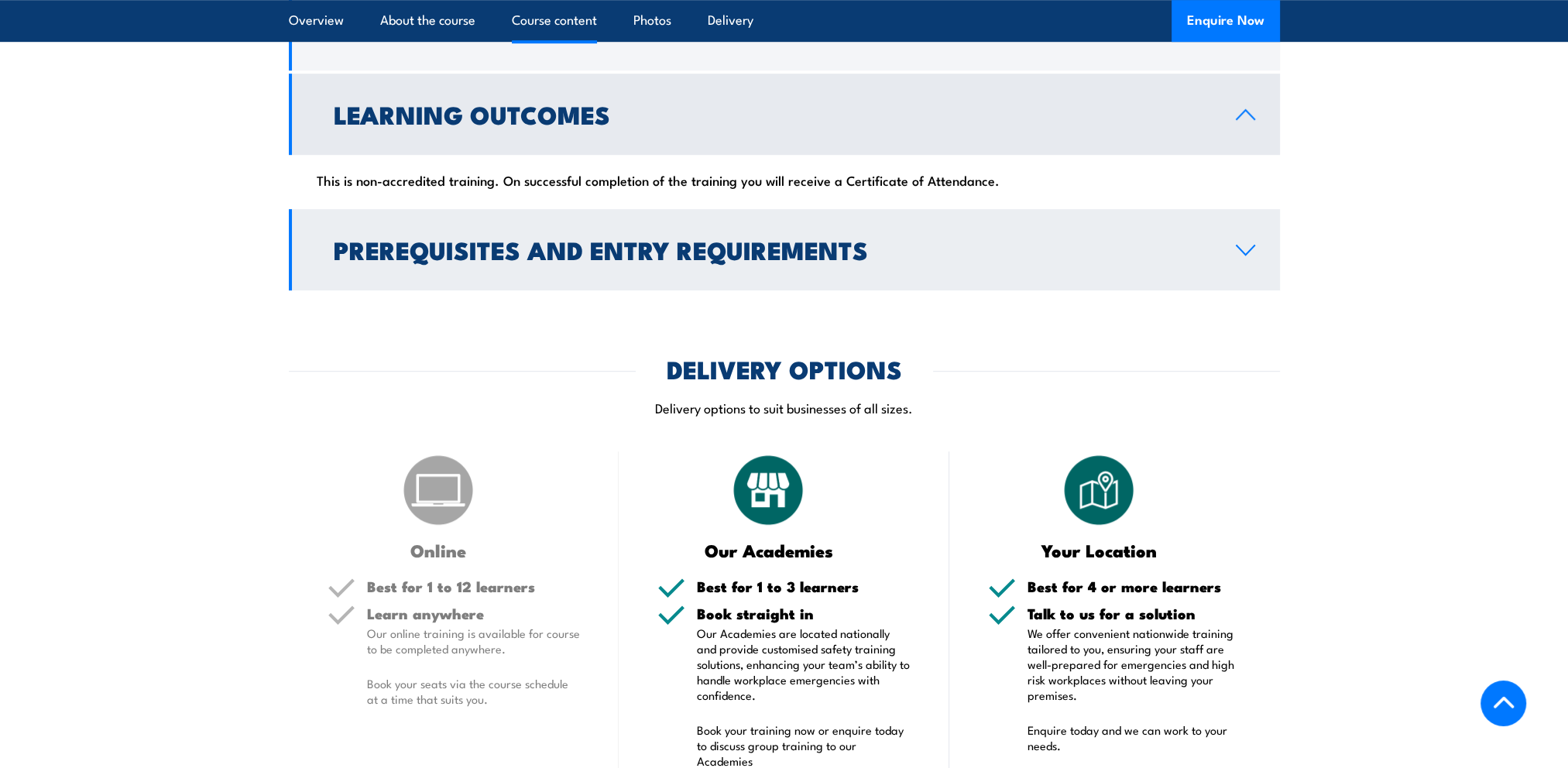 click on "Prerequisites and Entry Requirements" at bounding box center [772, 249] 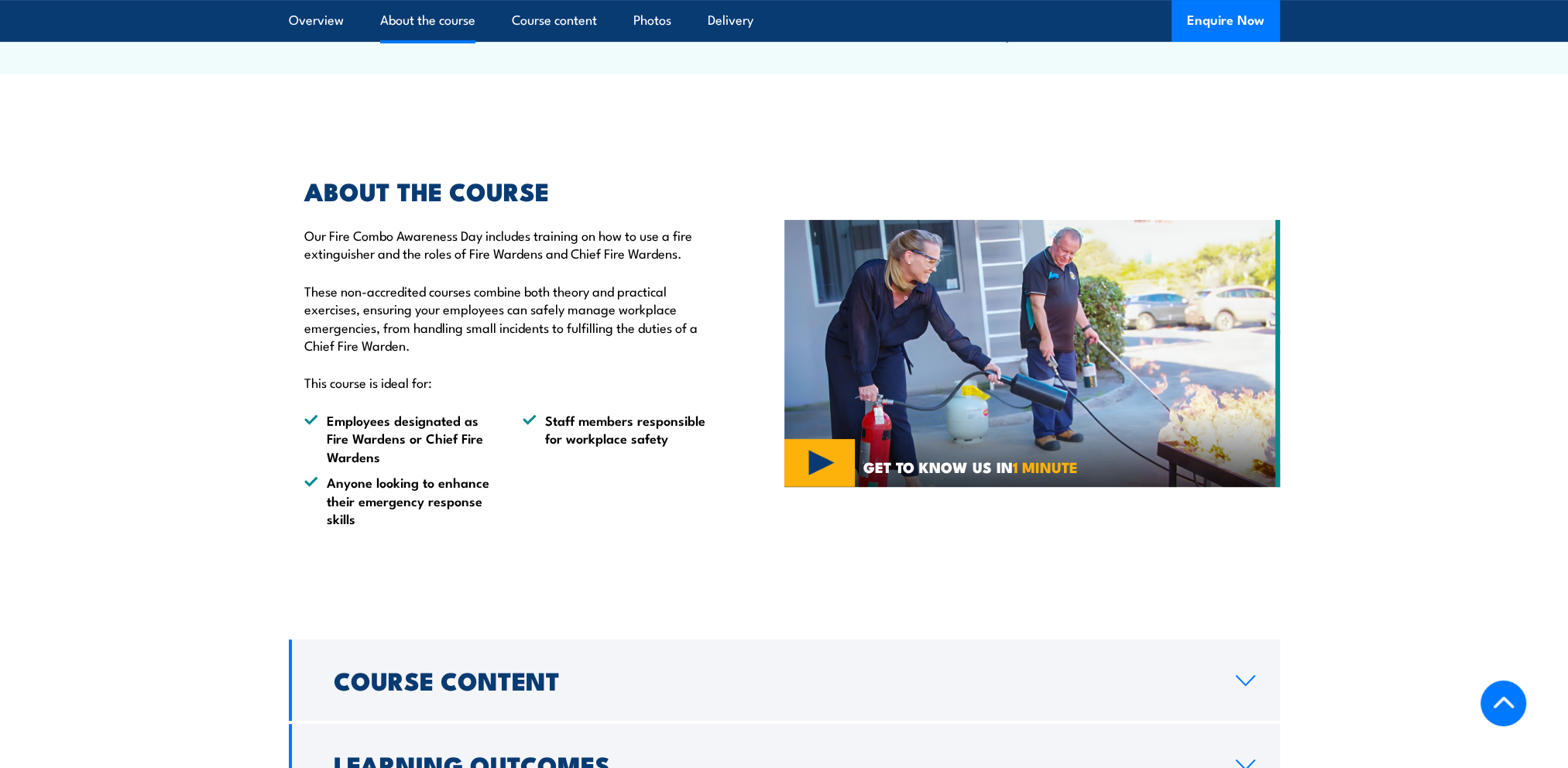 scroll, scrollTop: 629, scrollLeft: 0, axis: vertical 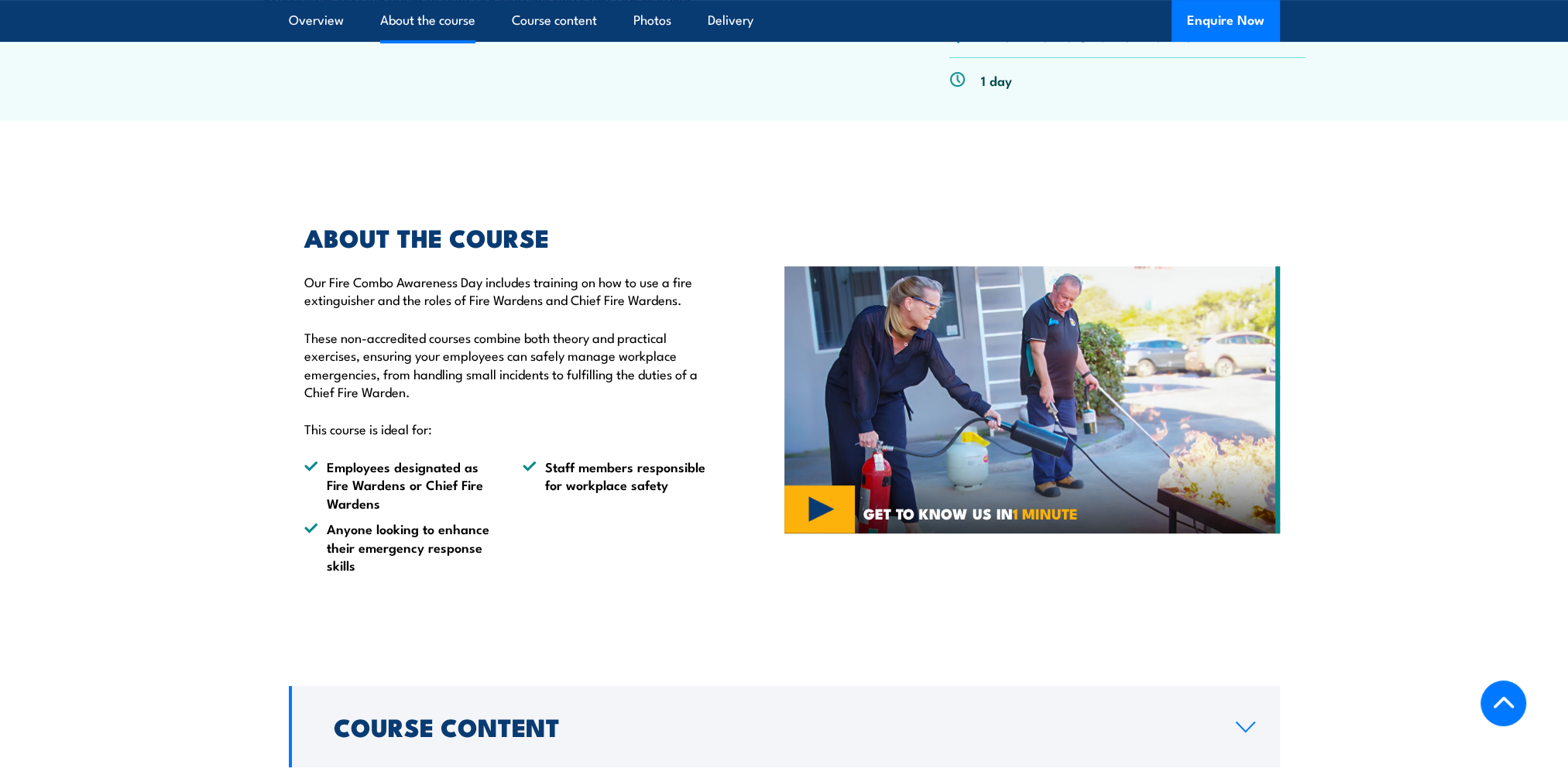 click at bounding box center (1032, 400) 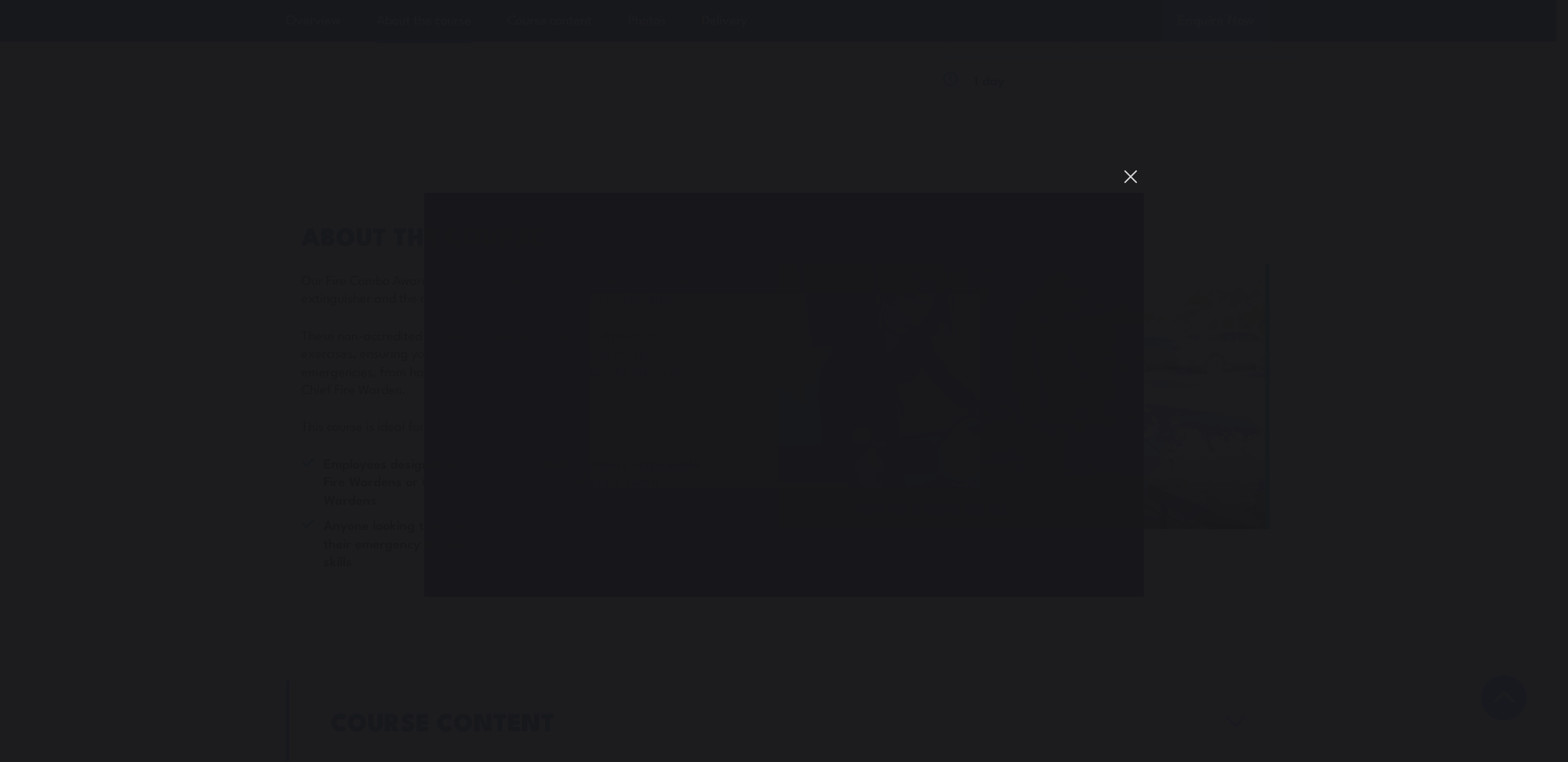 click at bounding box center (1131, 177) 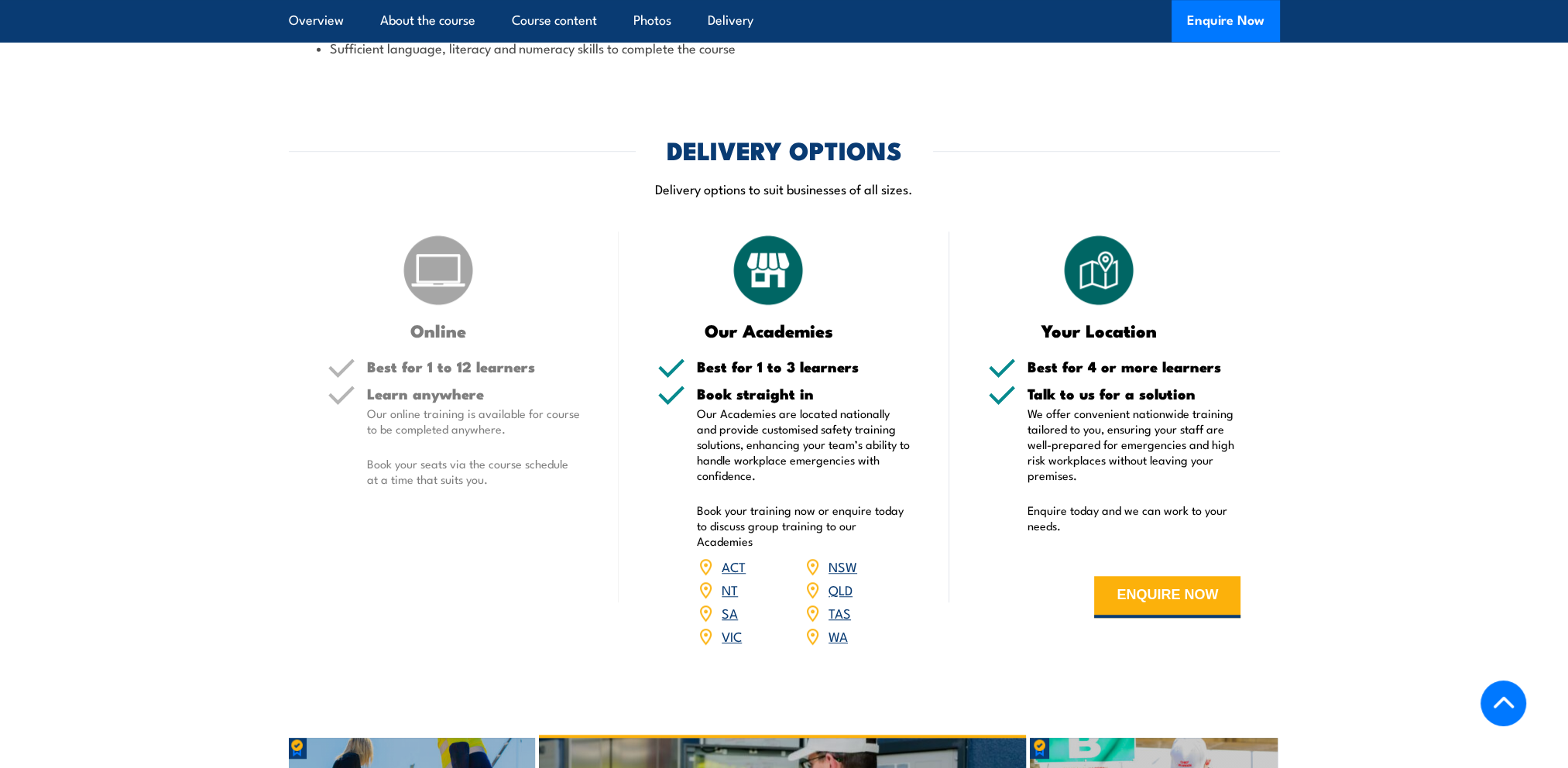 scroll, scrollTop: 1713, scrollLeft: 0, axis: vertical 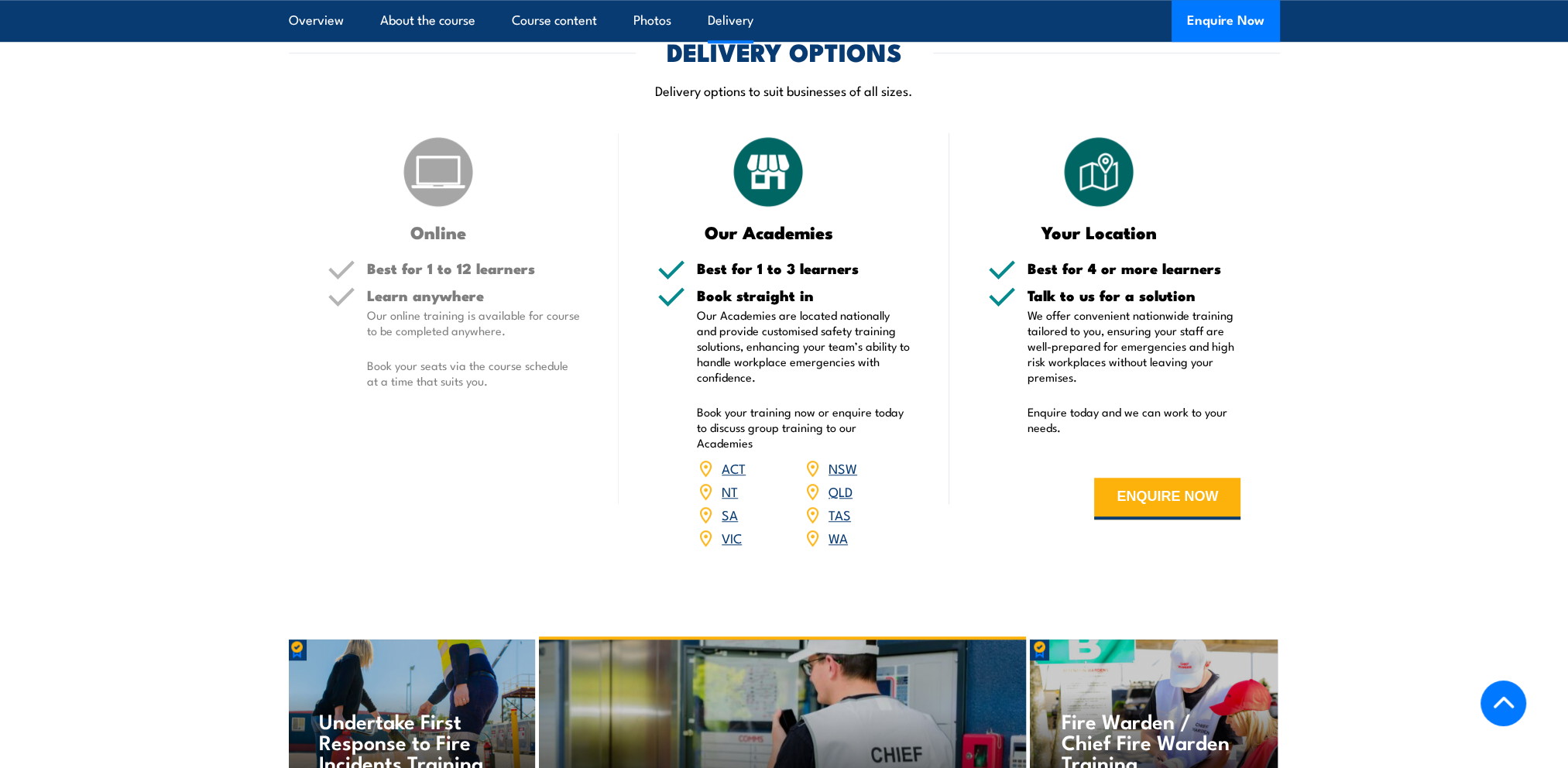 click on "VIC" at bounding box center [732, 537] 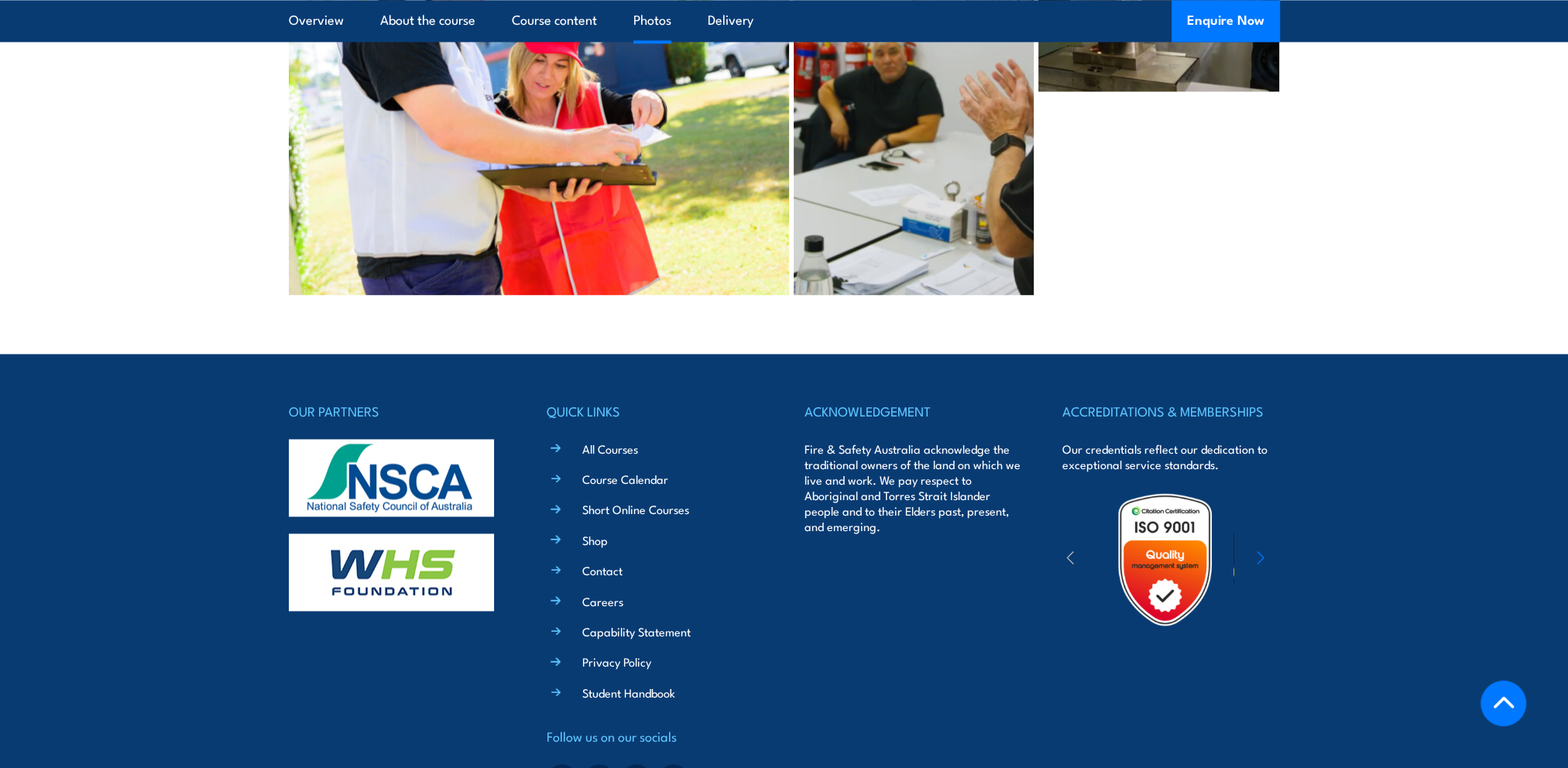scroll, scrollTop: 3156, scrollLeft: 0, axis: vertical 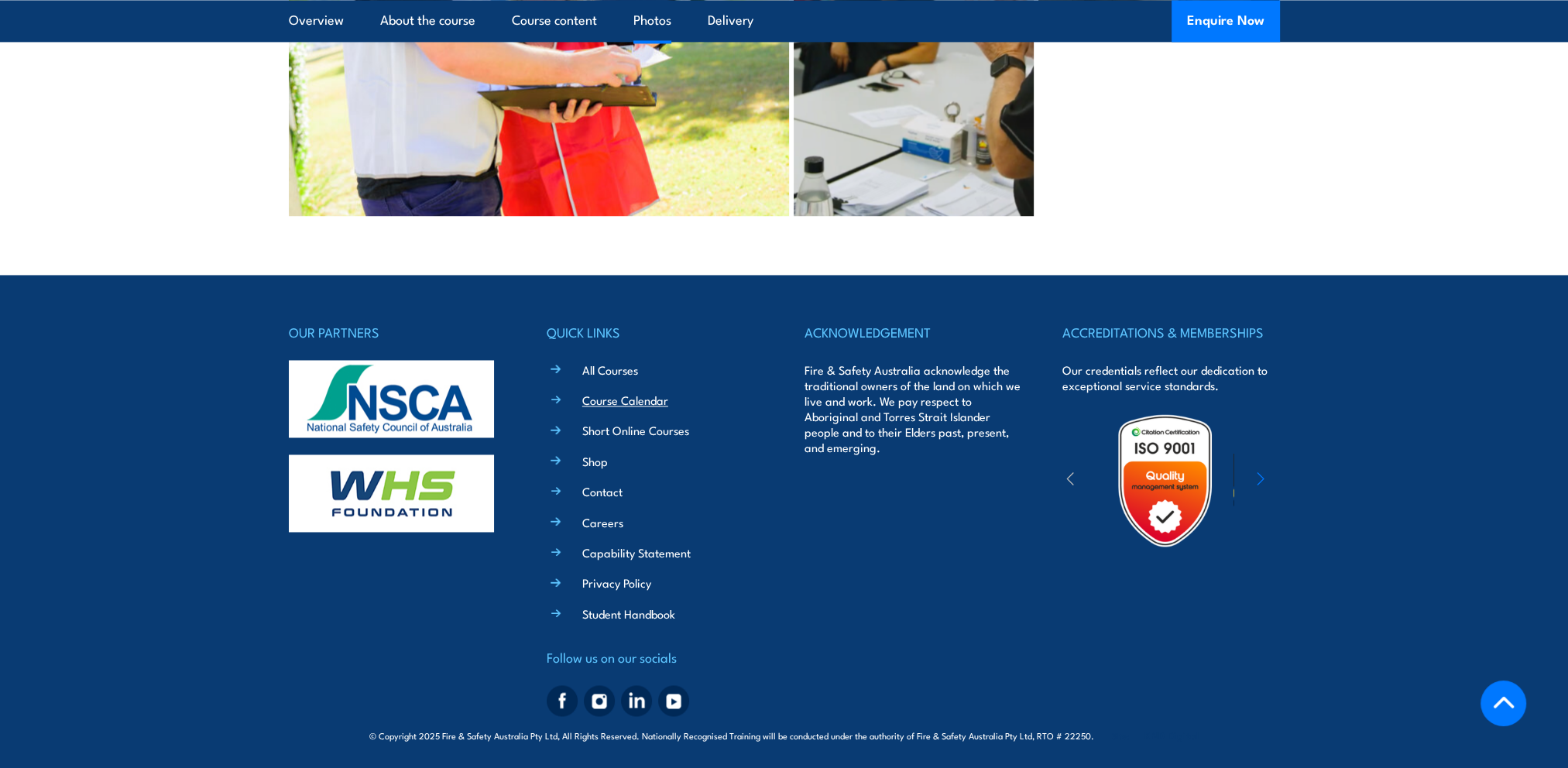 click on "Course Calendar" at bounding box center [625, 399] 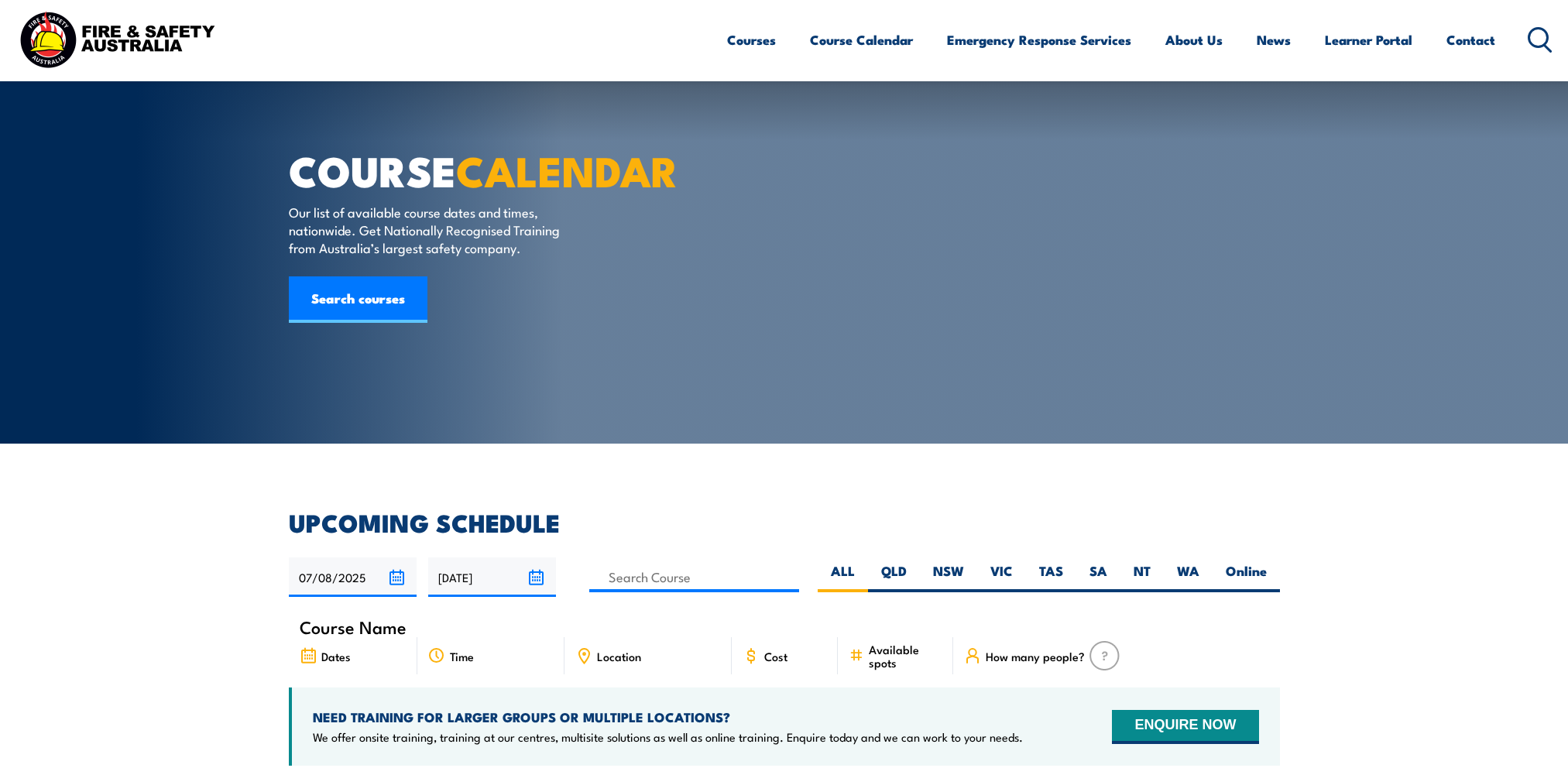 scroll, scrollTop: 232, scrollLeft: 0, axis: vertical 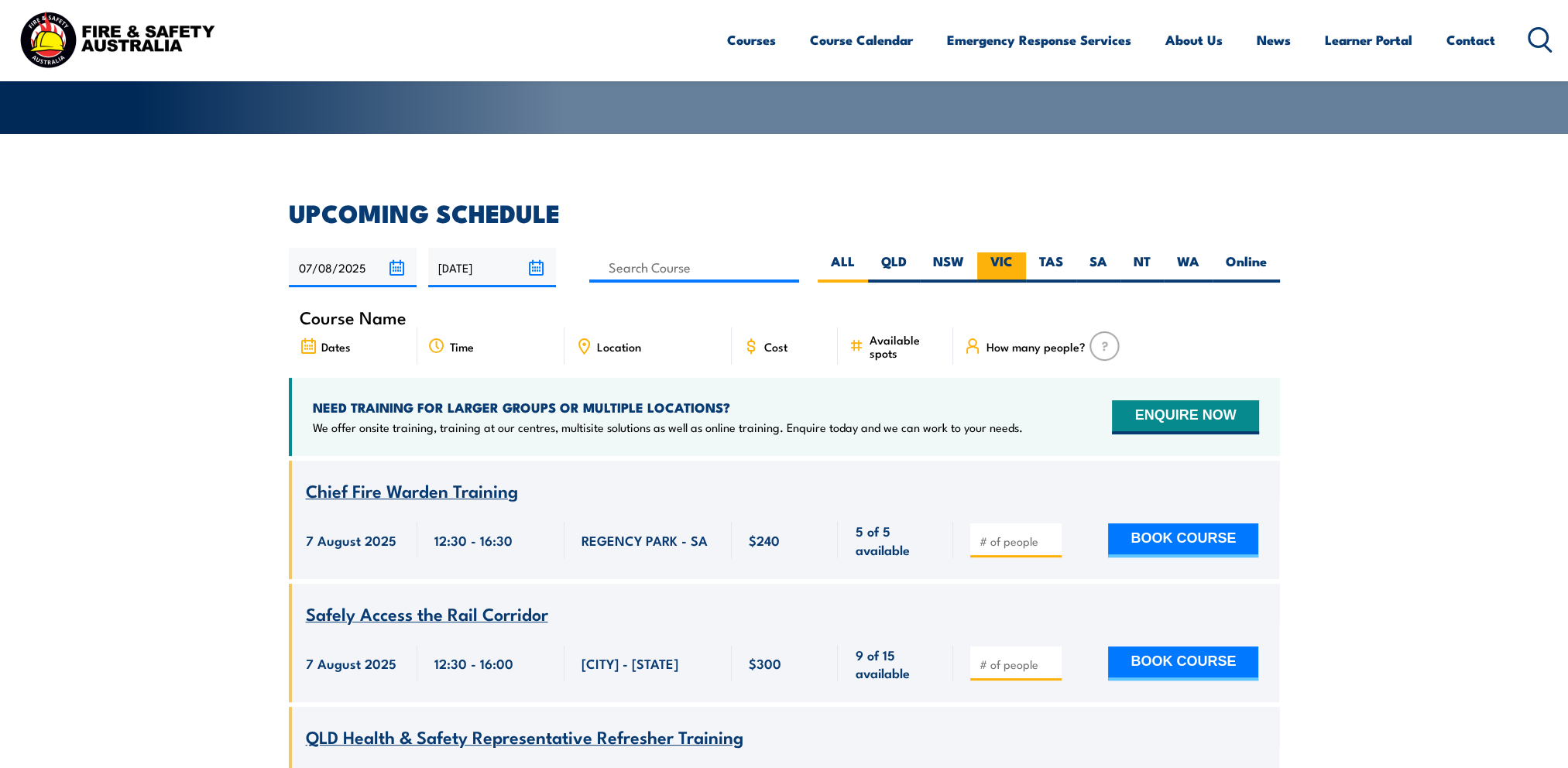 click on "VIC" at bounding box center [1001, 267] 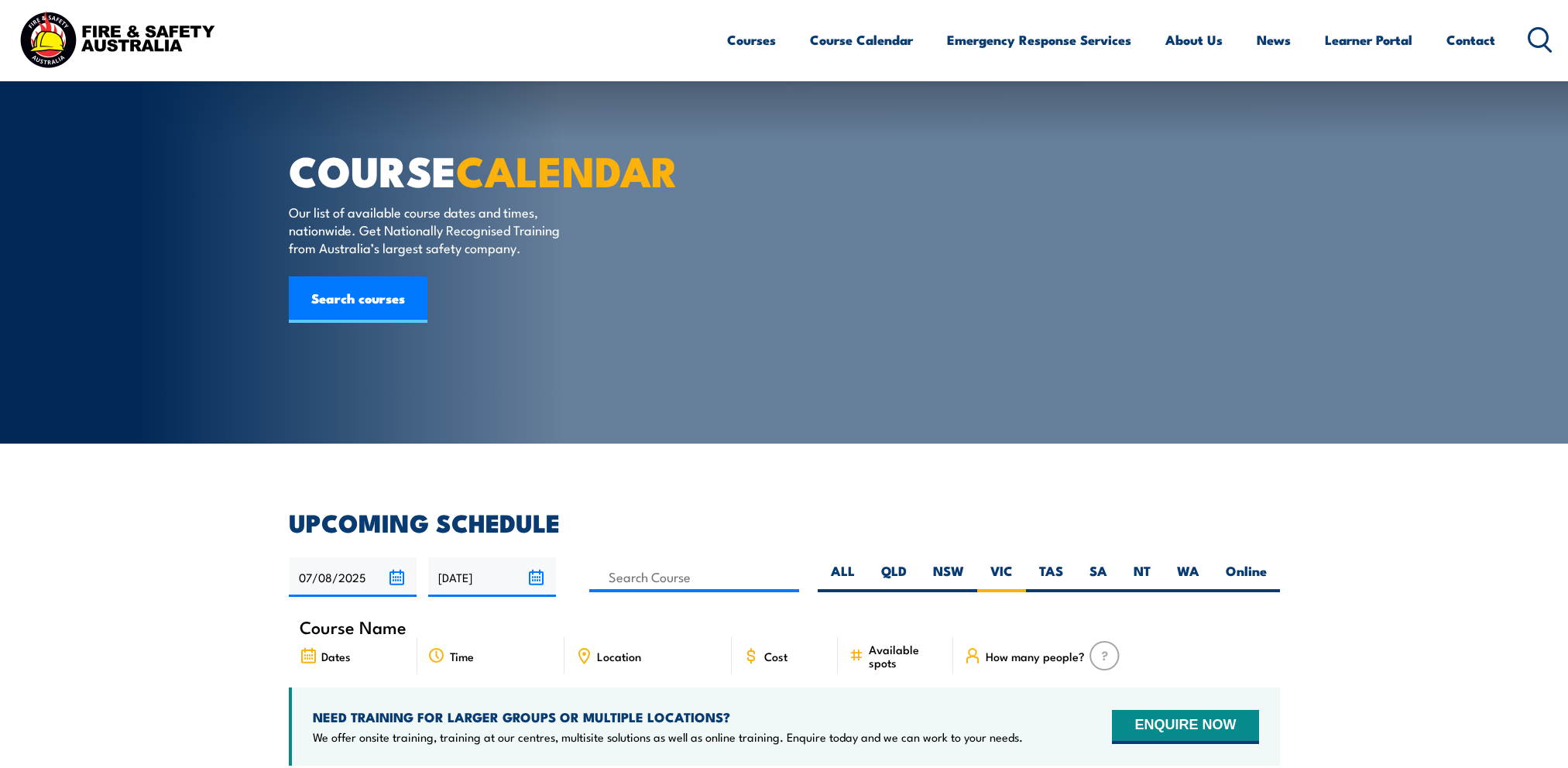 scroll, scrollTop: 511, scrollLeft: 0, axis: vertical 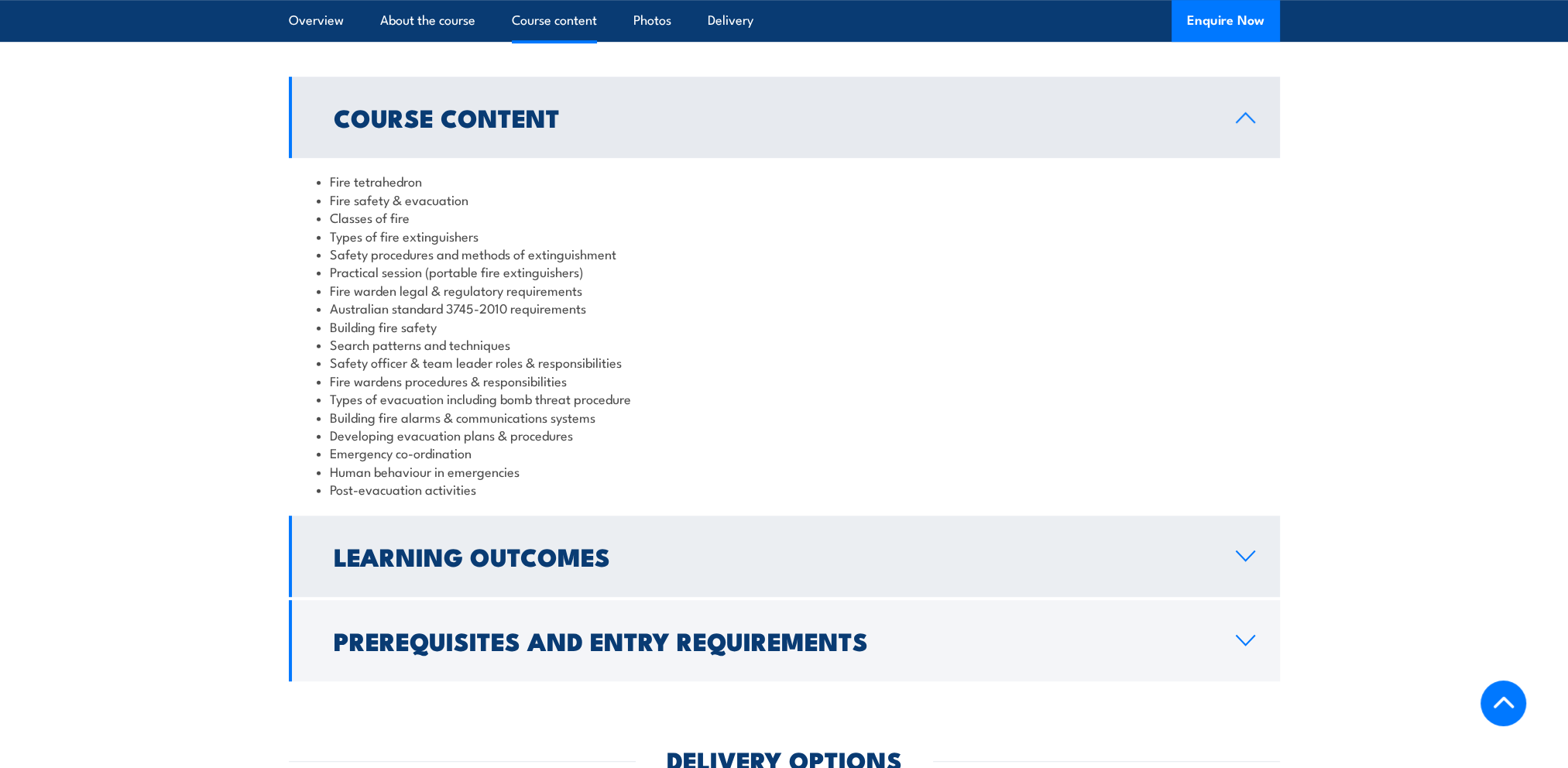 click on "Learning Outcomes" at bounding box center (784, 556) 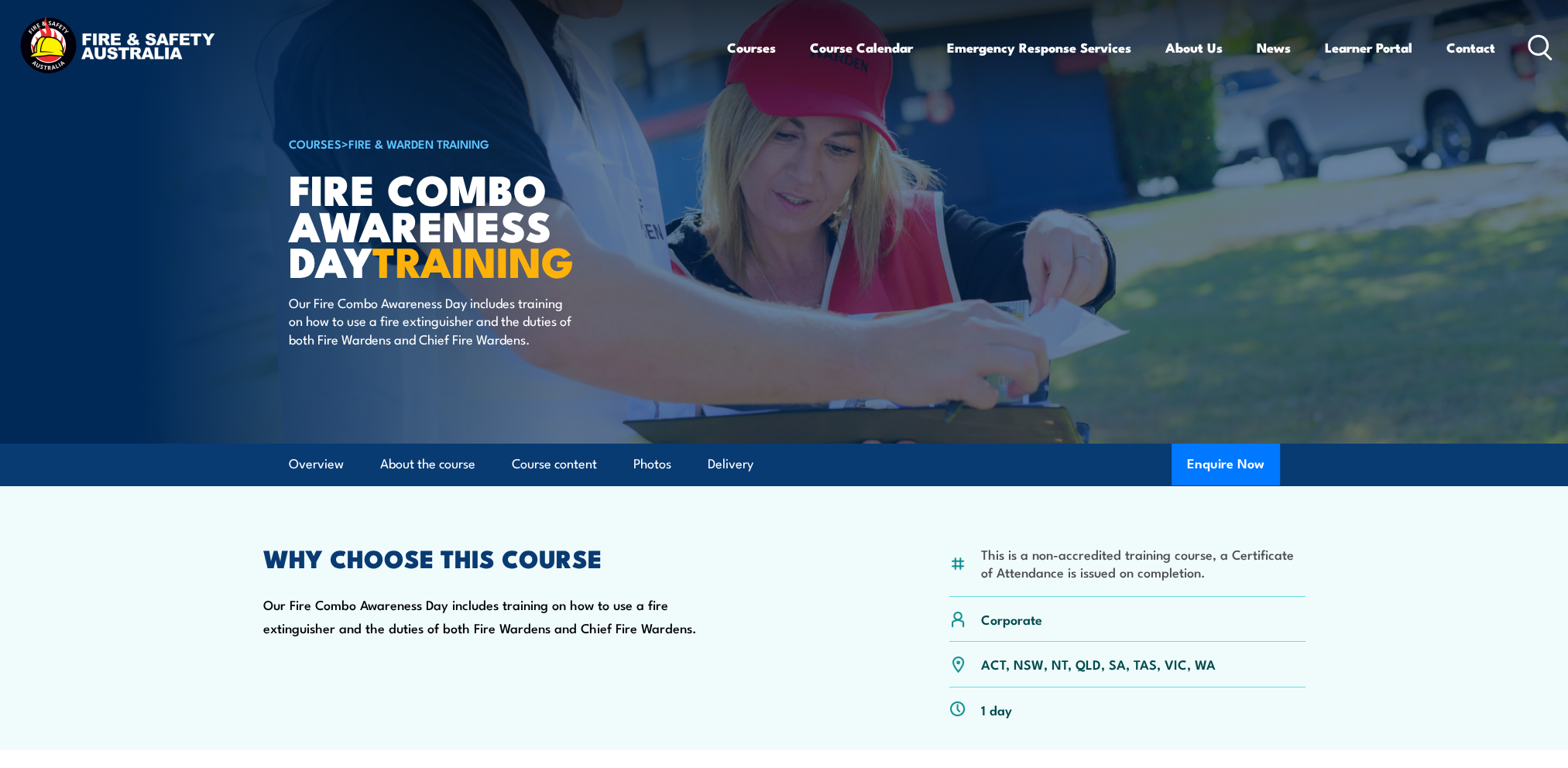 scroll, scrollTop: 0, scrollLeft: 0, axis: both 